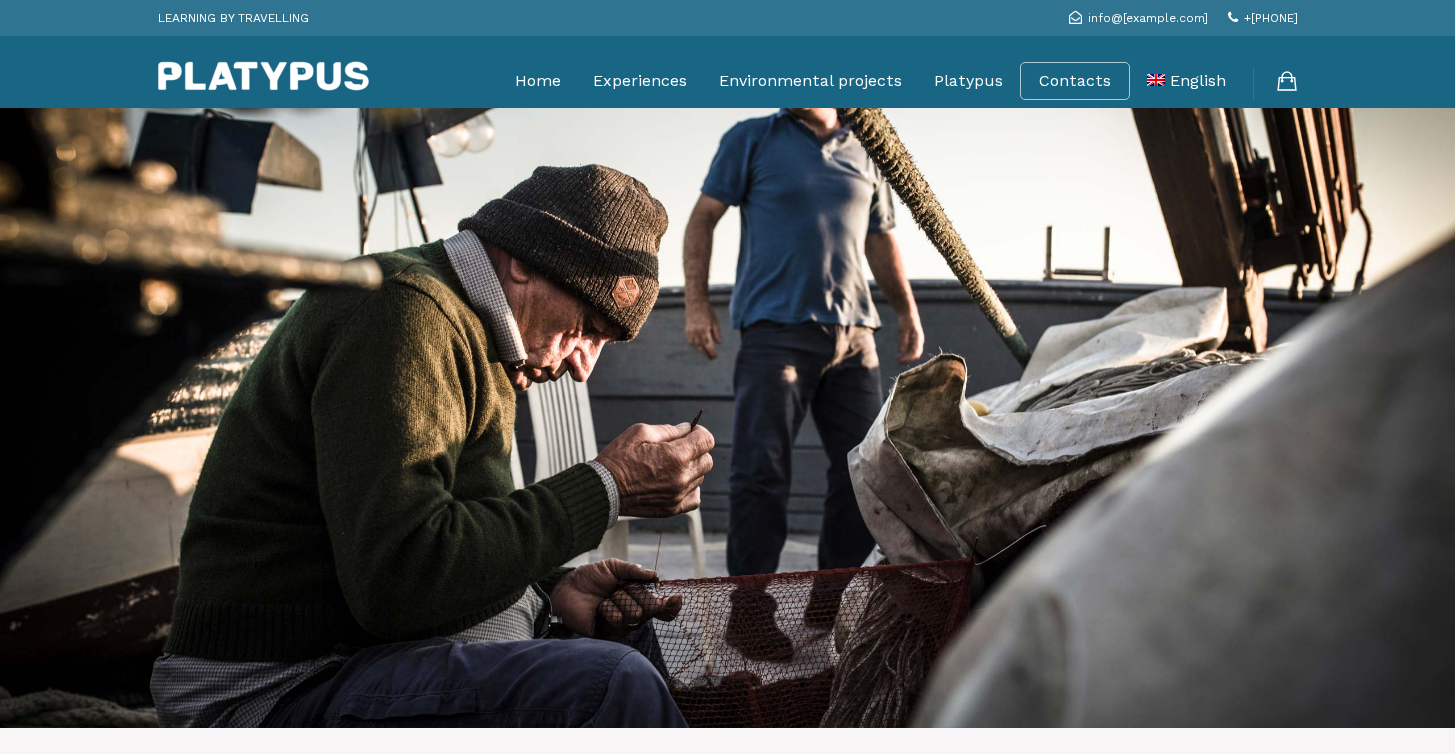 scroll, scrollTop: 0, scrollLeft: 0, axis: both 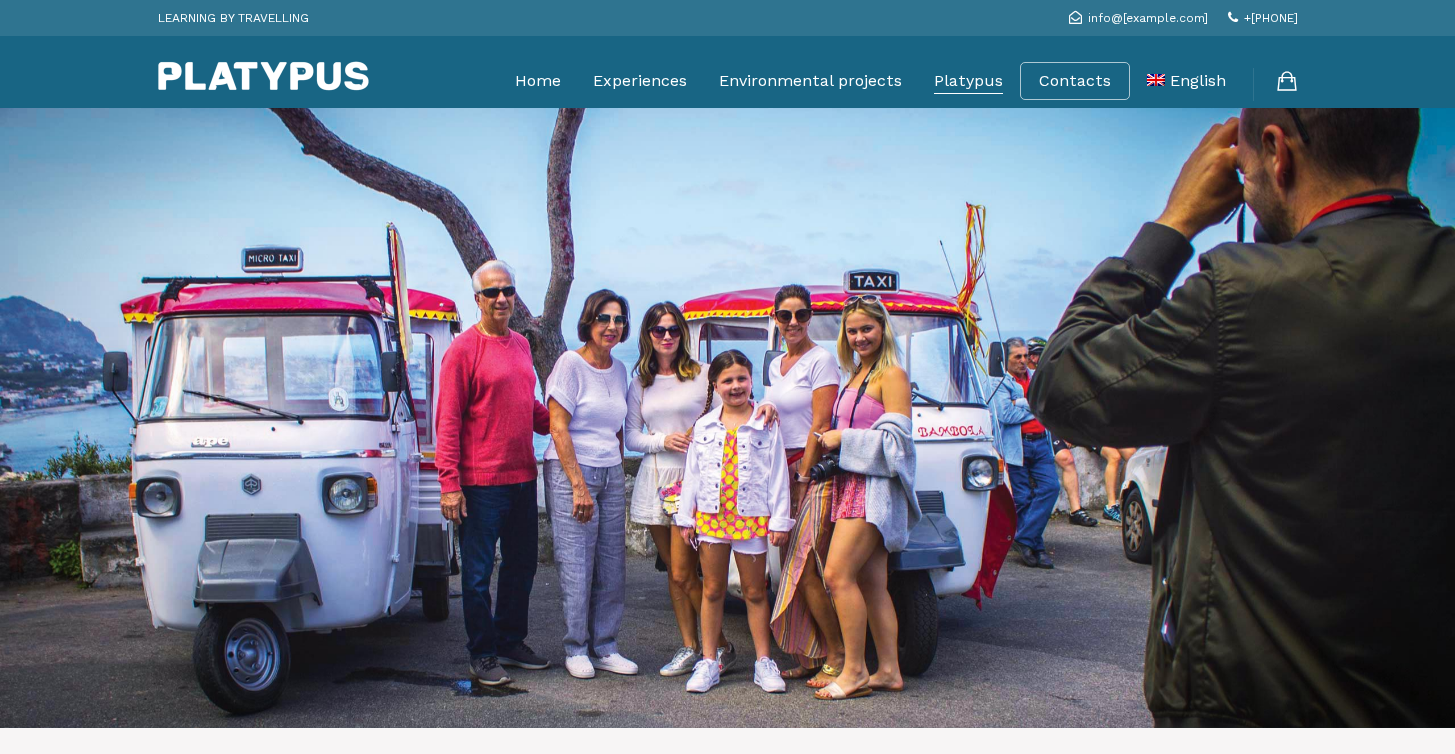 click on "Platypus" at bounding box center [968, -32] 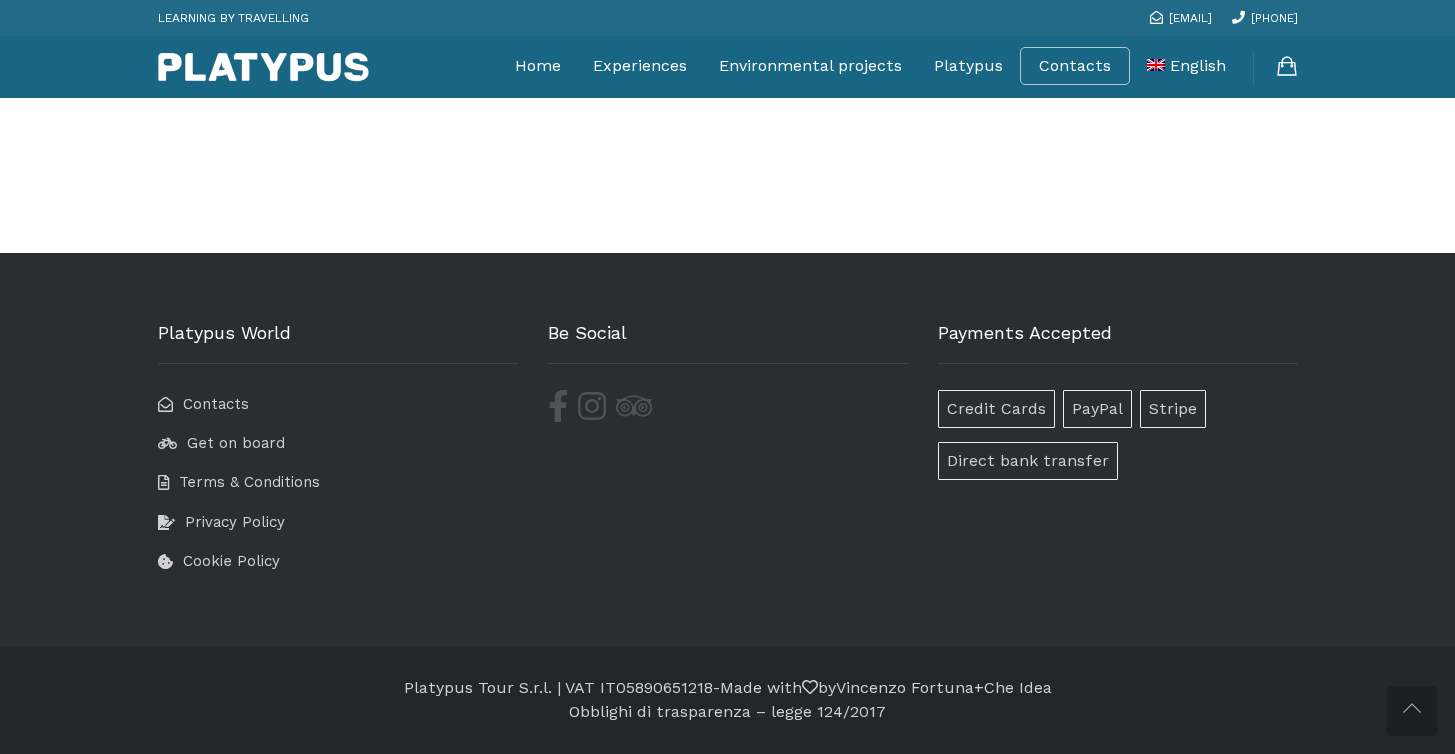 scroll, scrollTop: 2358, scrollLeft: 0, axis: vertical 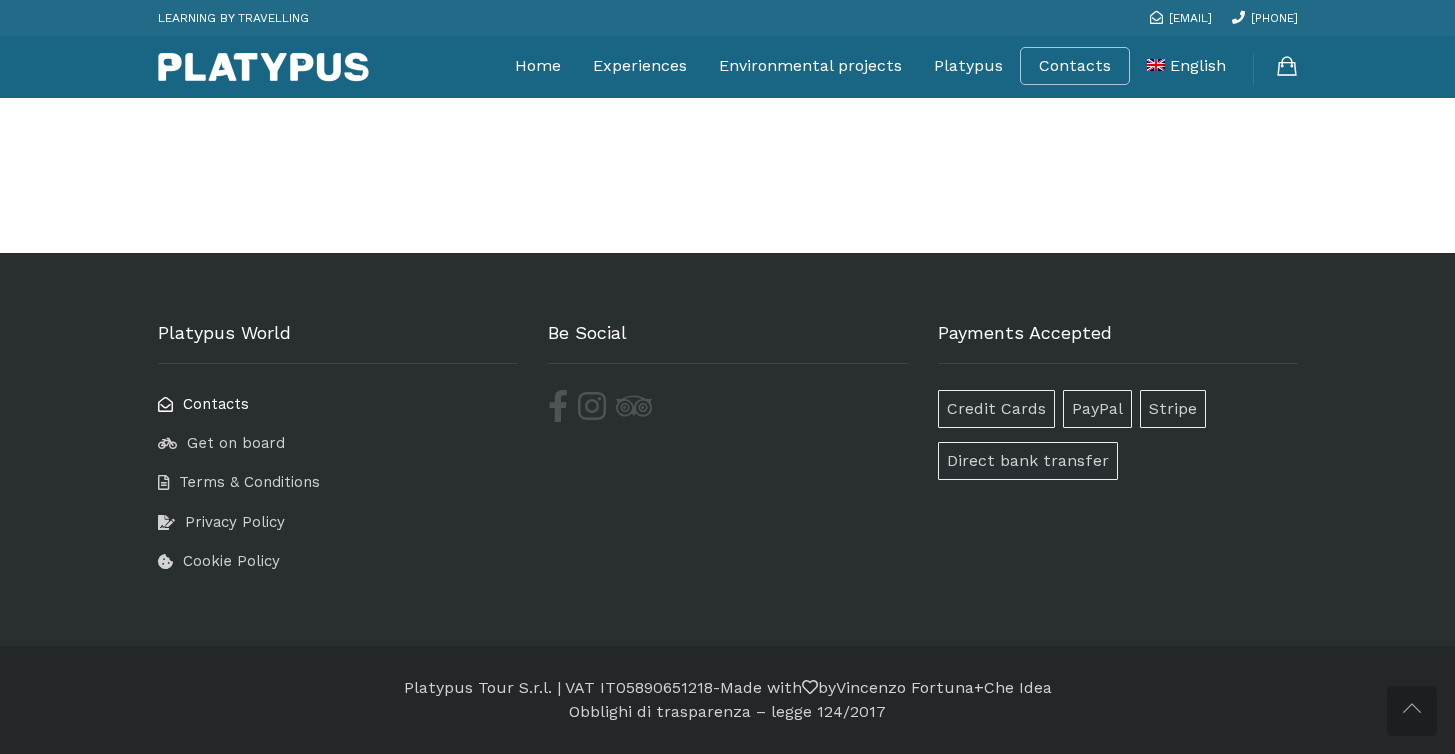 click on "Contacts" at bounding box center (216, 404) 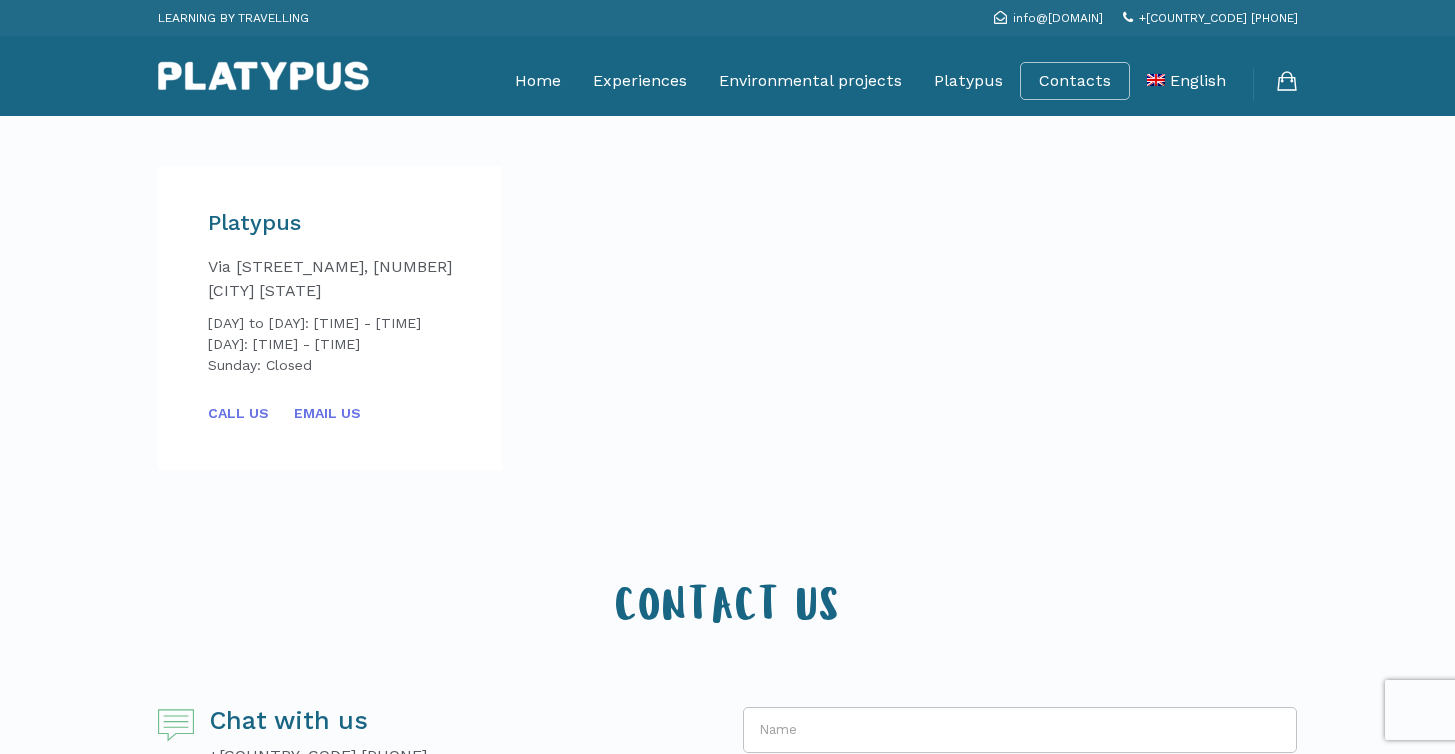scroll, scrollTop: 0, scrollLeft: 0, axis: both 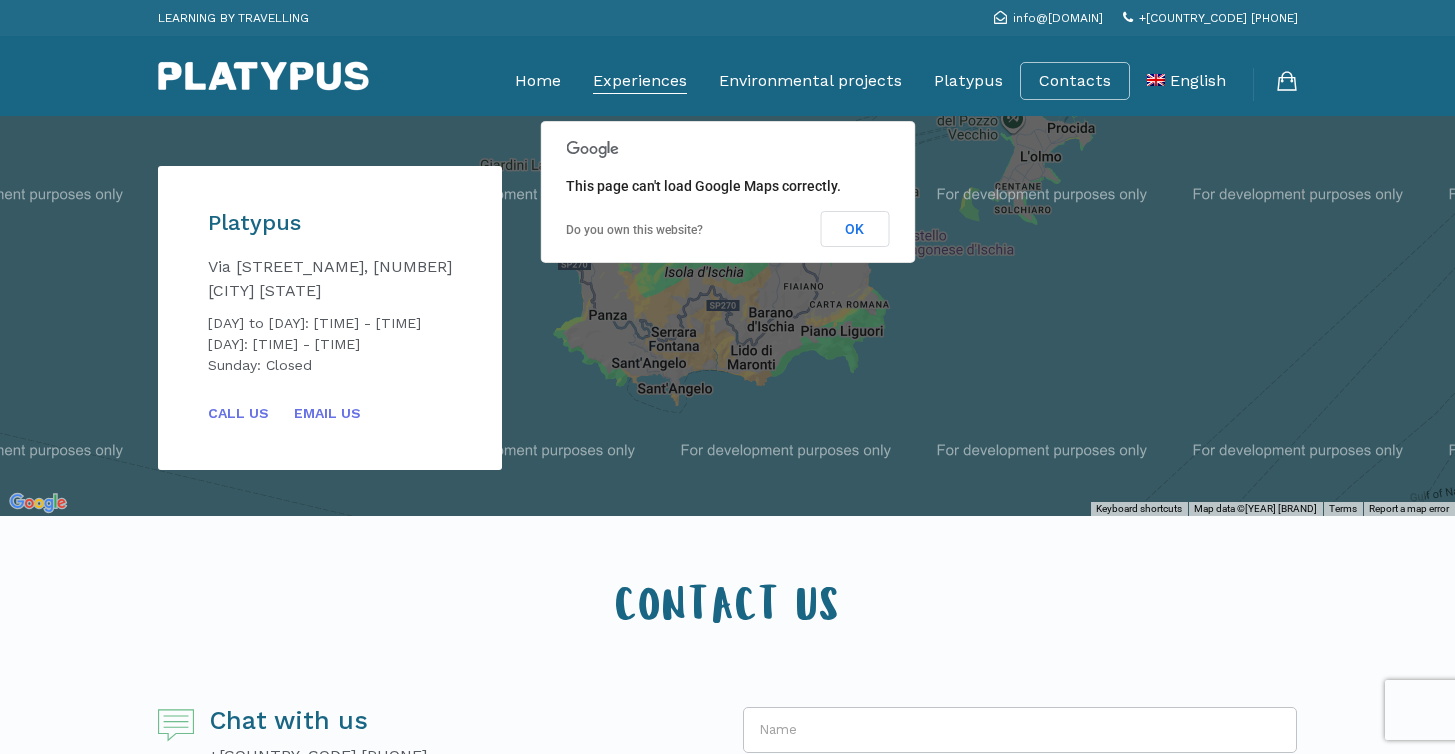 click on "Experiences" at bounding box center (640, -32) 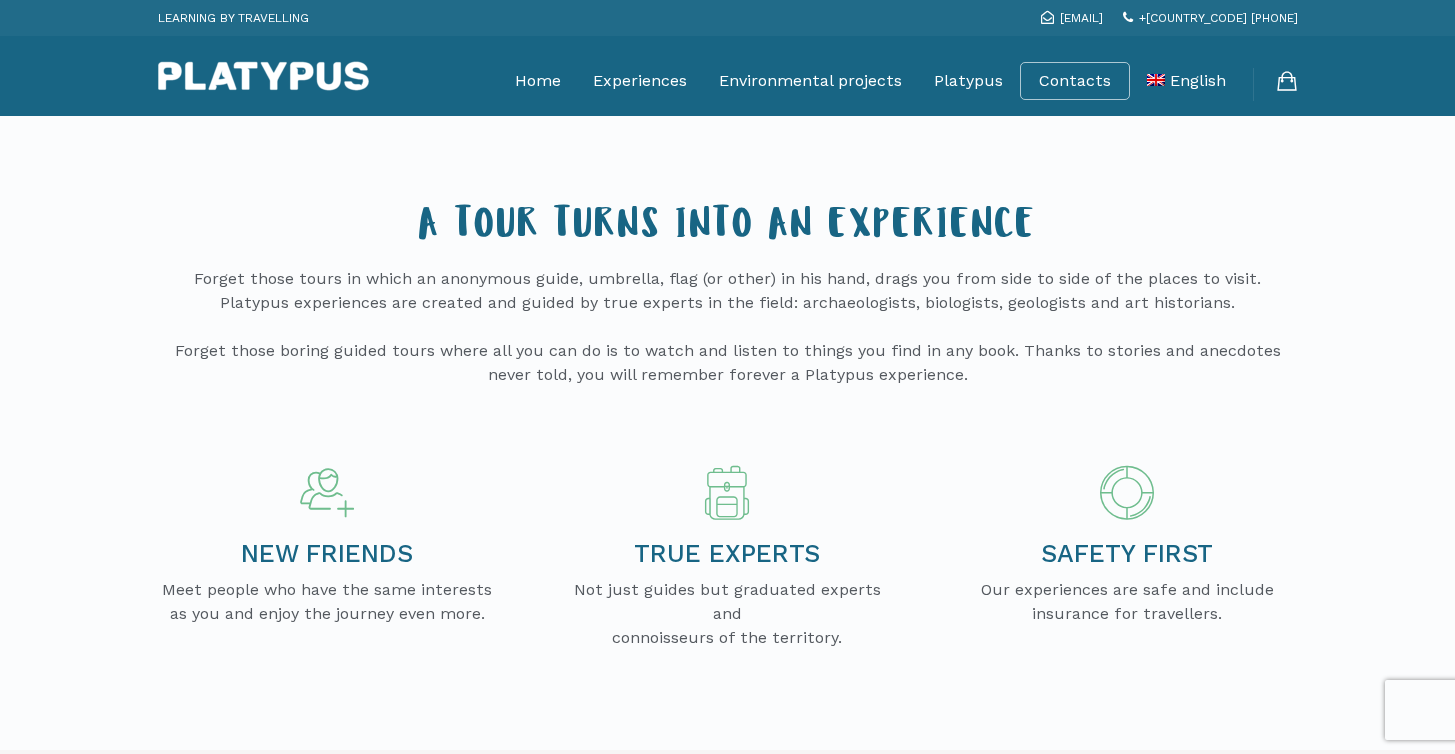 scroll, scrollTop: 0, scrollLeft: 0, axis: both 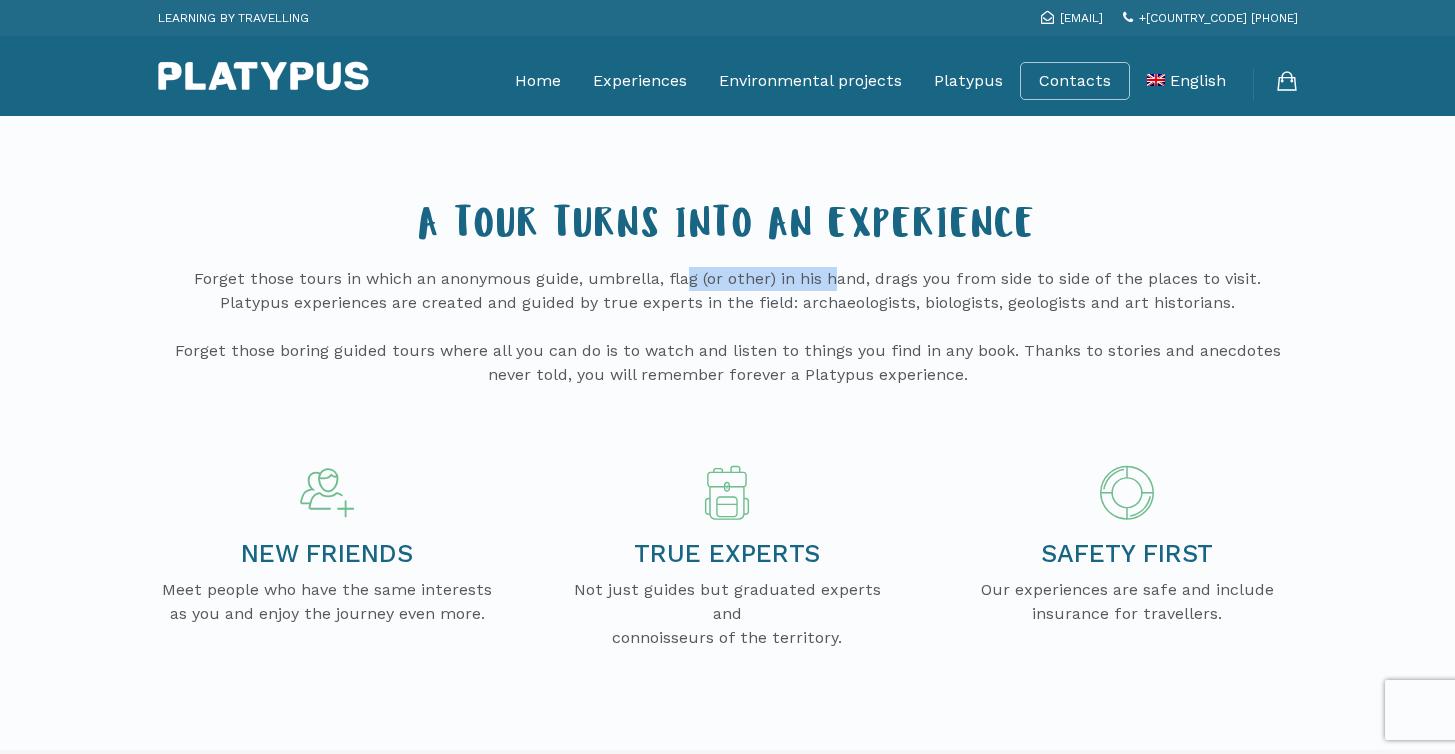 drag, startPoint x: 706, startPoint y: 274, endPoint x: 832, endPoint y: 280, distance: 126.14278 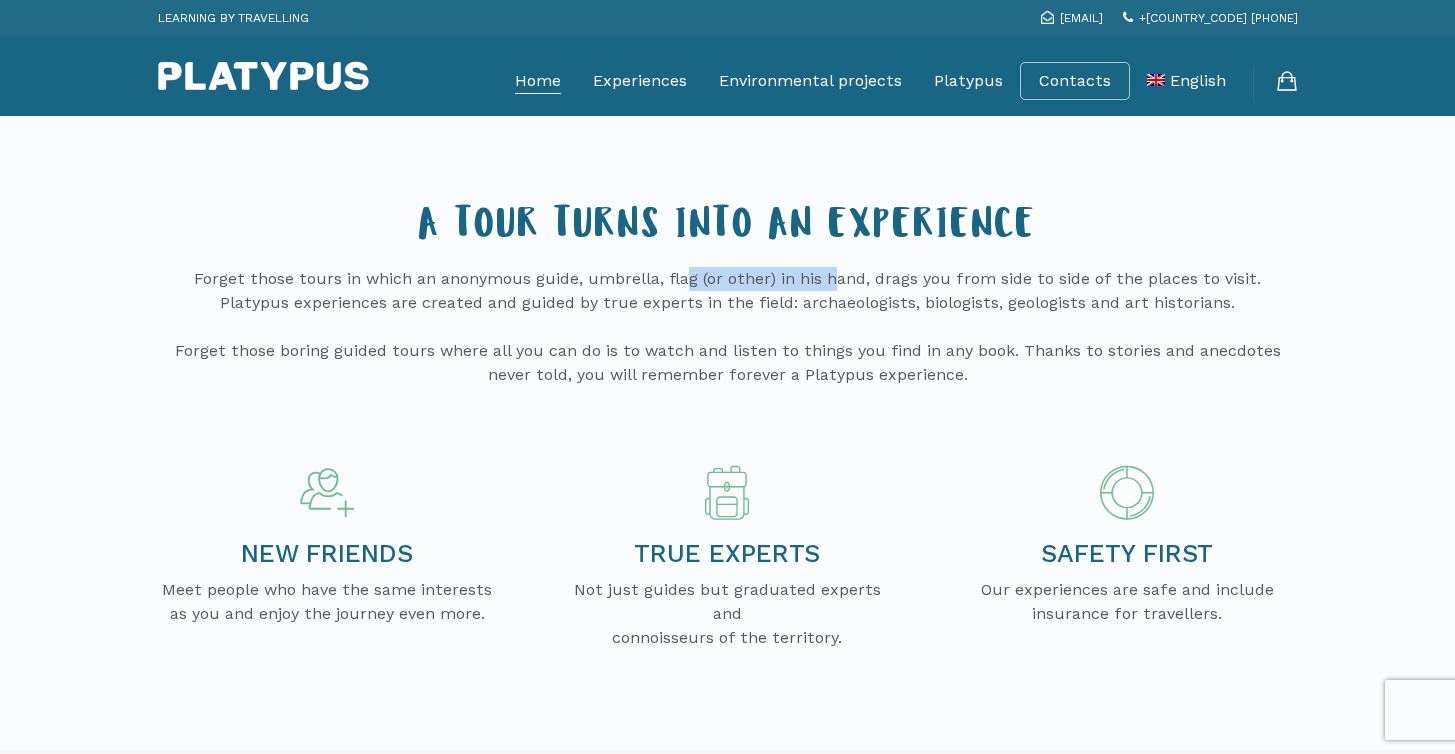 click on "Home" at bounding box center (538, -32) 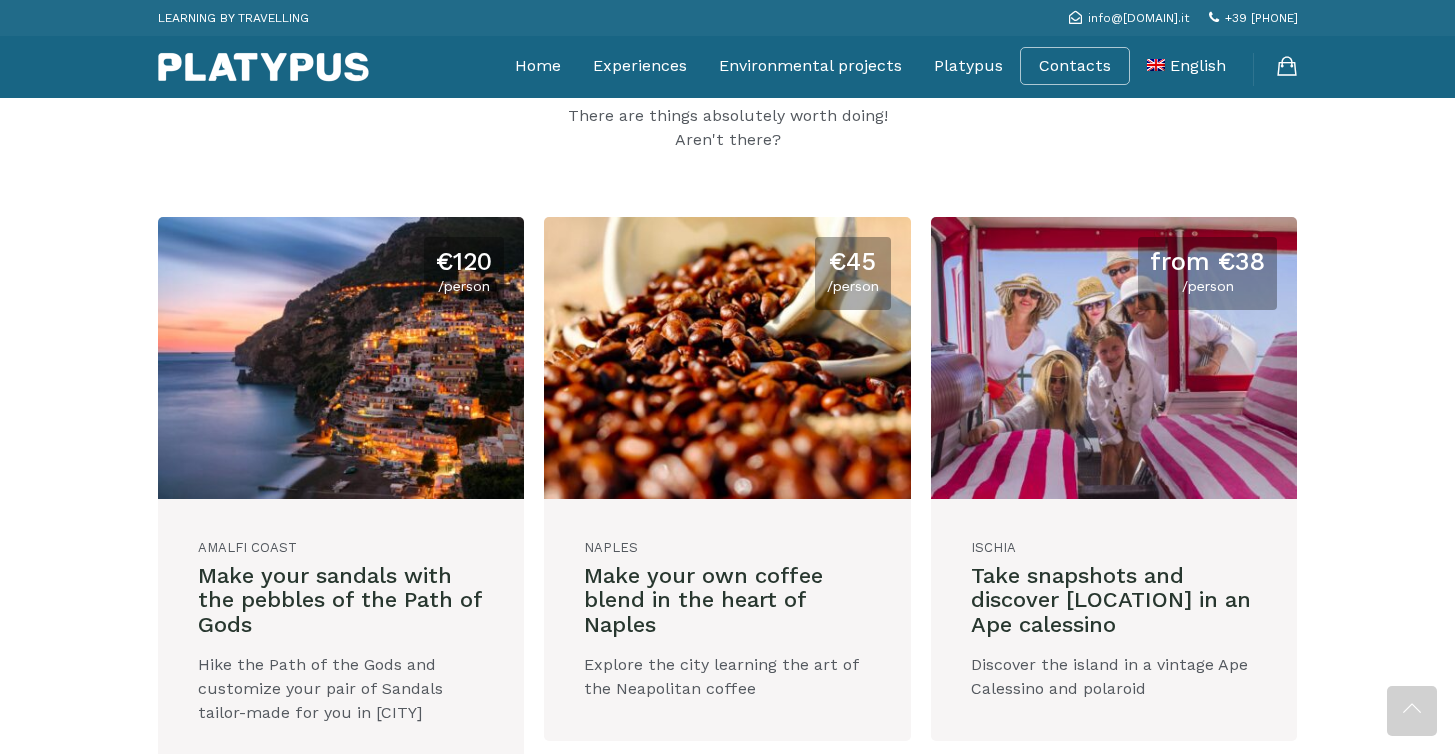 scroll, scrollTop: 2392, scrollLeft: 0, axis: vertical 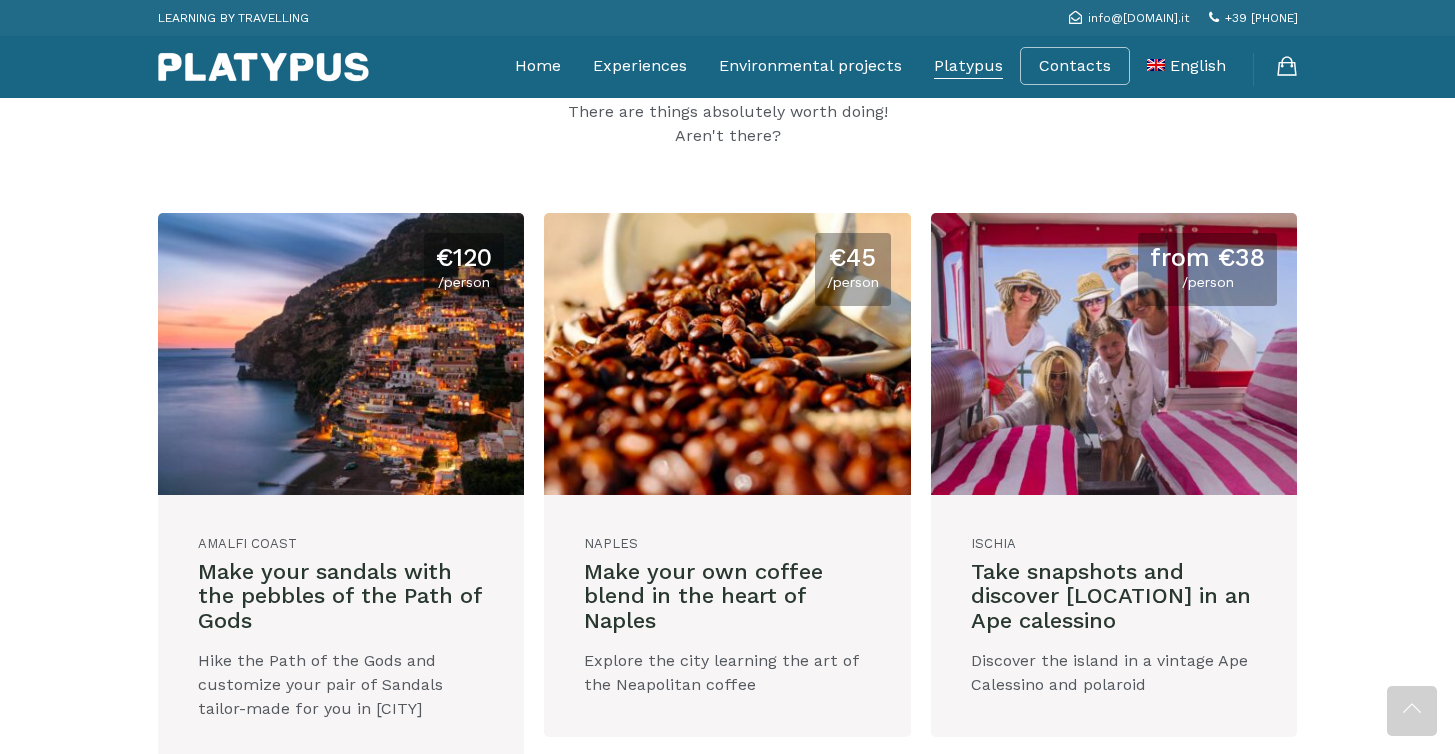 click on "Platypus" at bounding box center (968, 66) 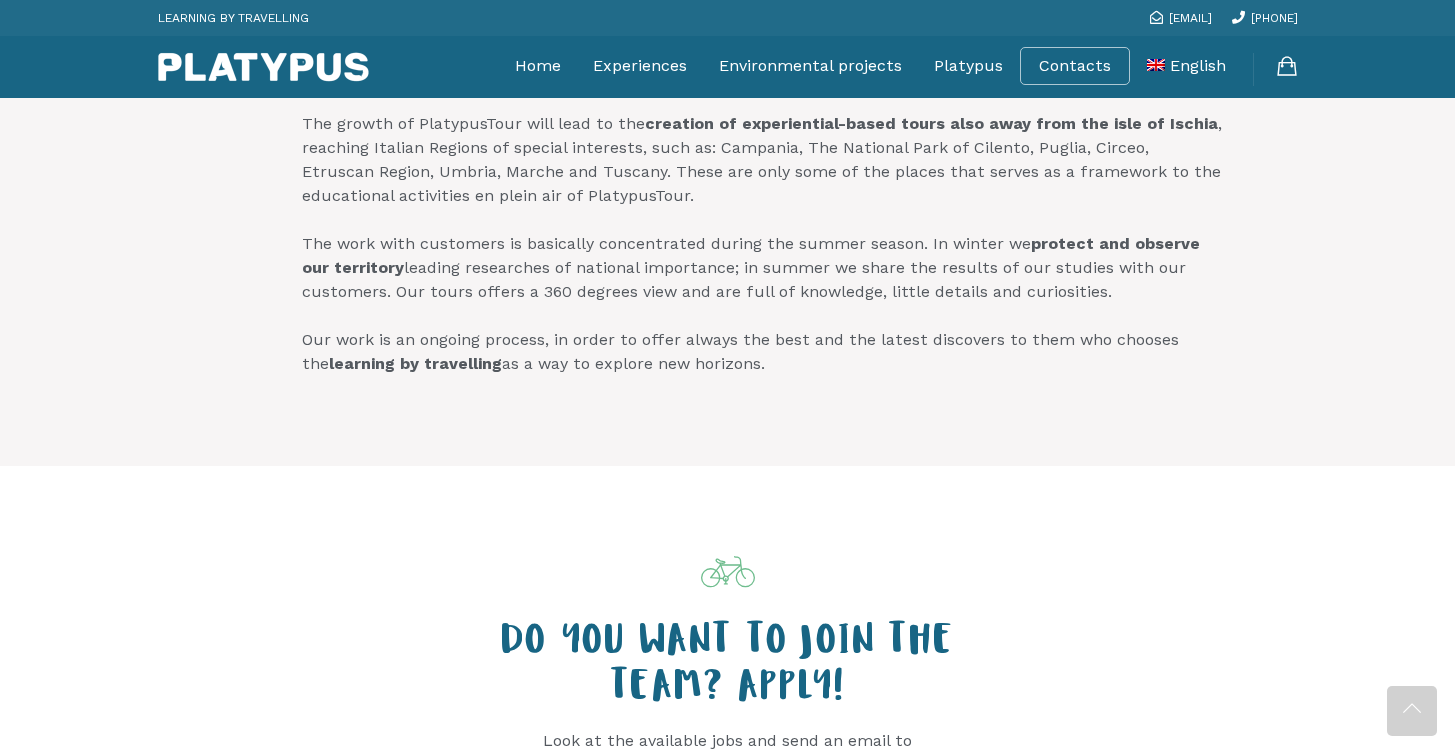 scroll, scrollTop: 1522, scrollLeft: 0, axis: vertical 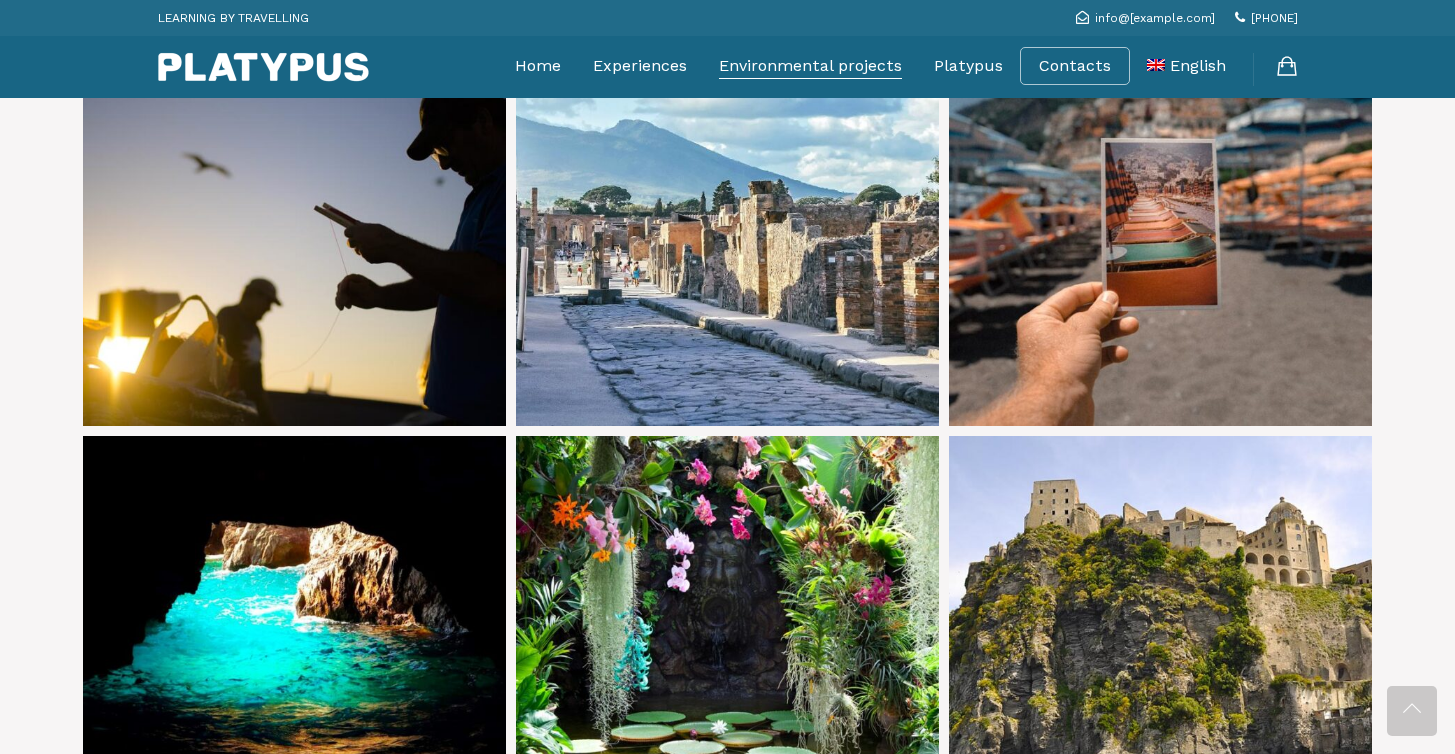 click on "Environmental projects" at bounding box center (810, 66) 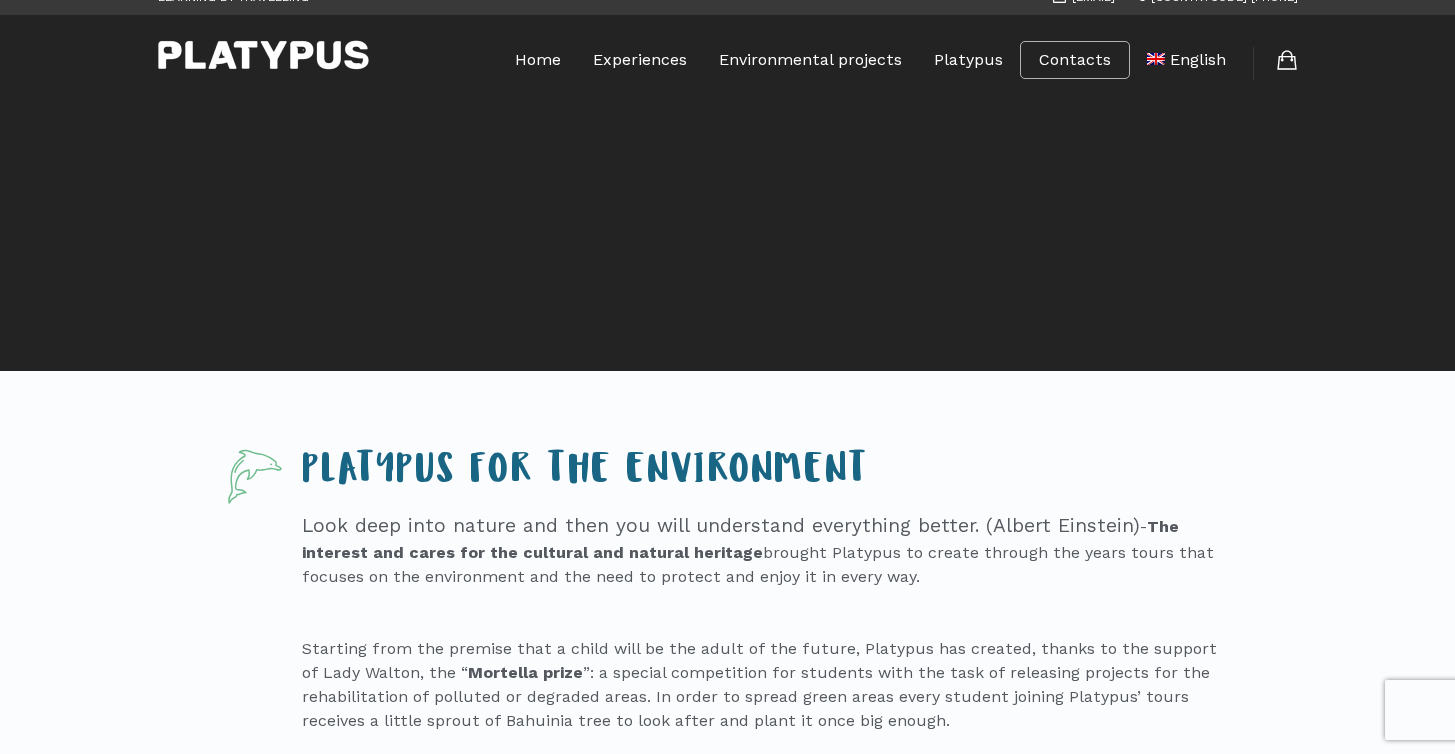 scroll, scrollTop: 0, scrollLeft: 0, axis: both 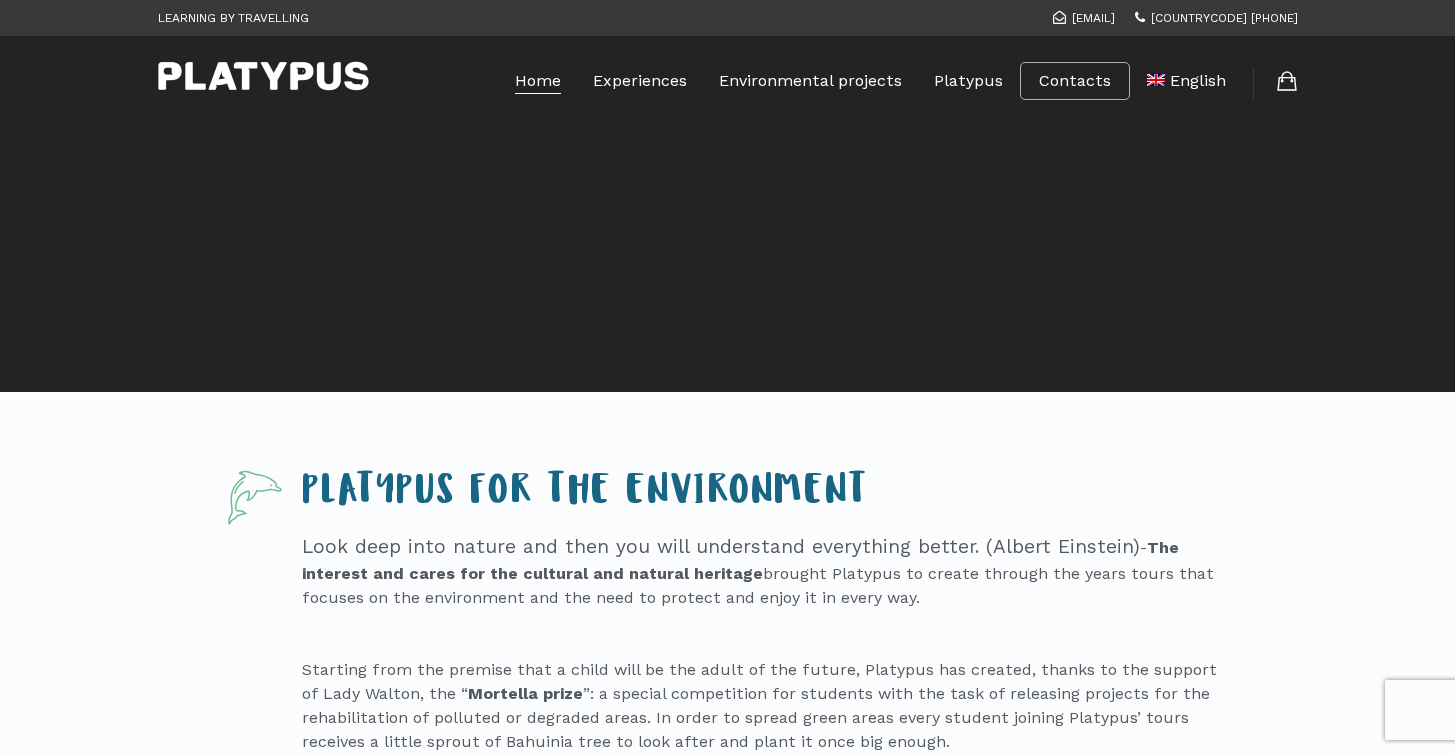click on "Home" at bounding box center (538, -32) 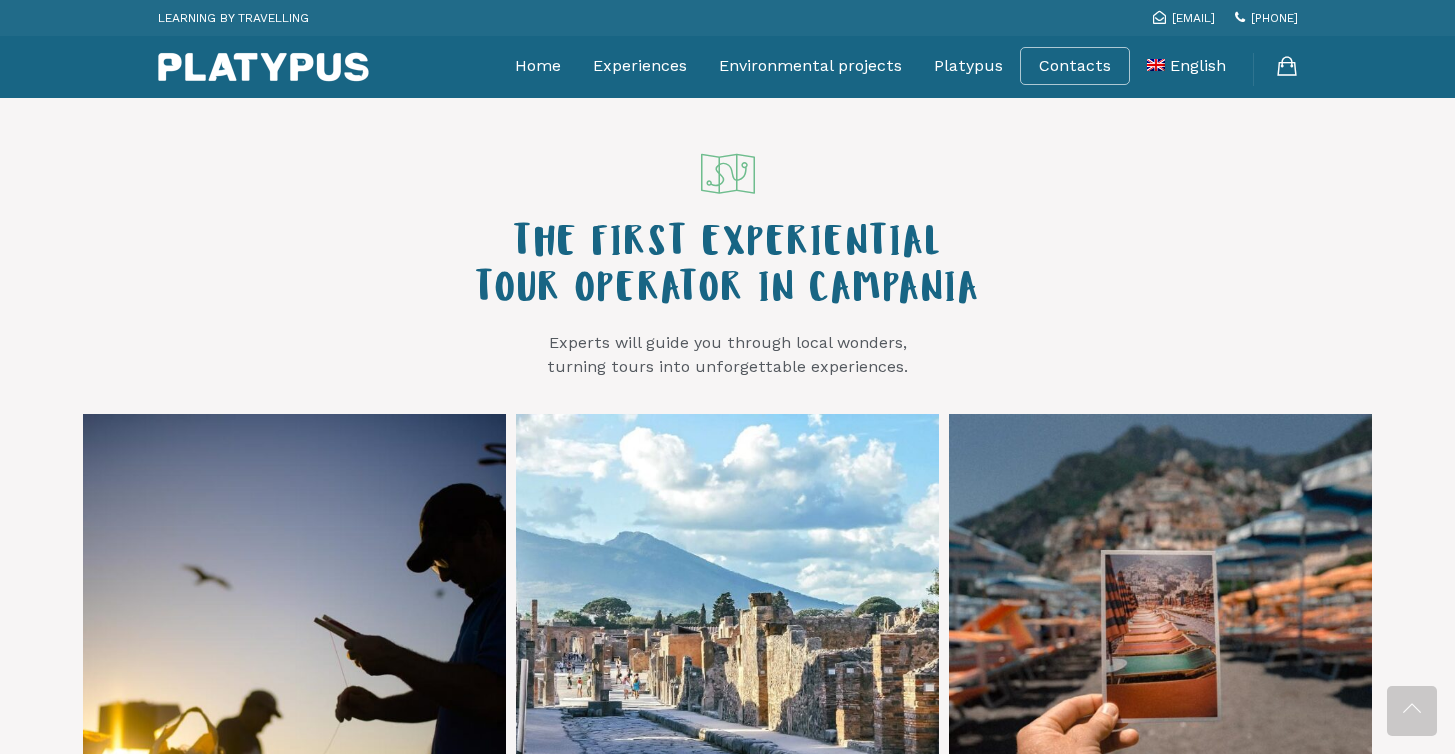 scroll, scrollTop: 805, scrollLeft: 0, axis: vertical 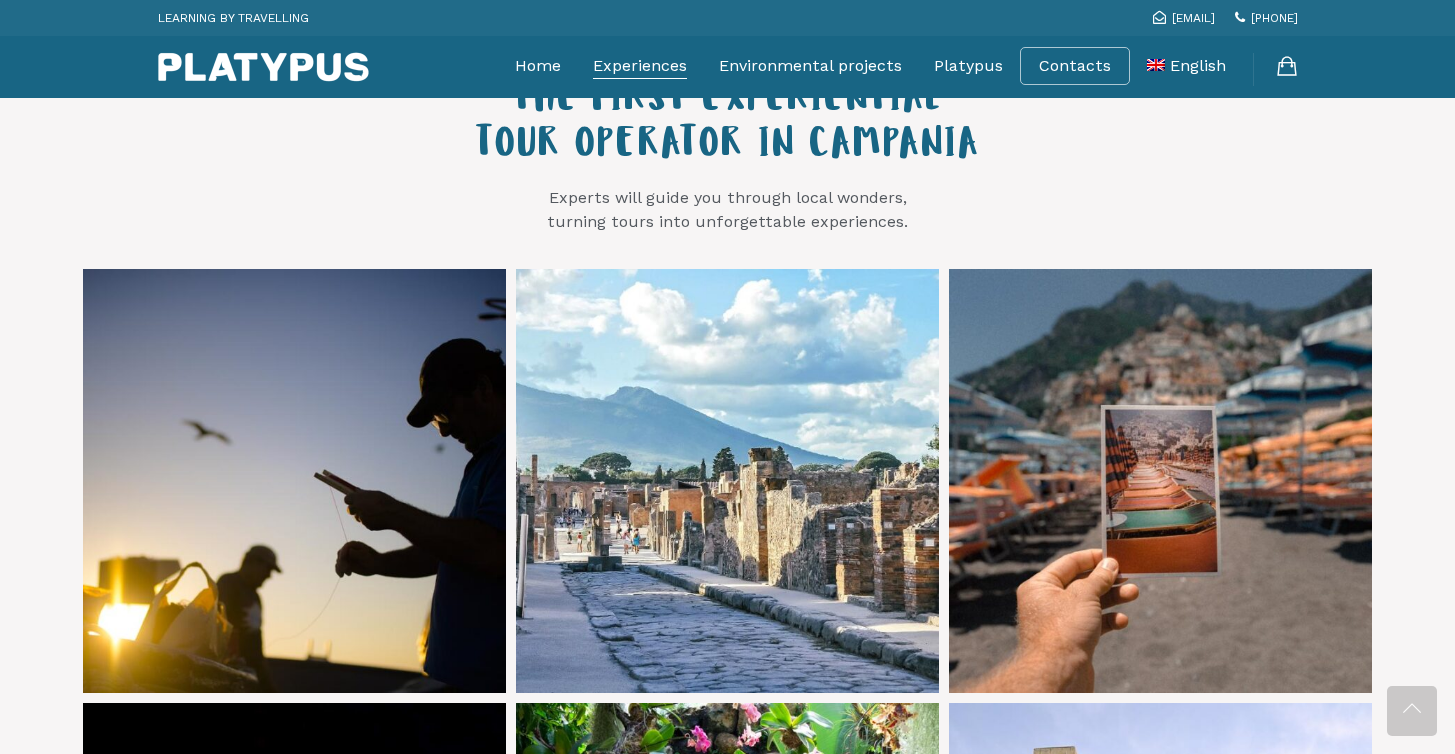 click on "Experiences" at bounding box center [640, 66] 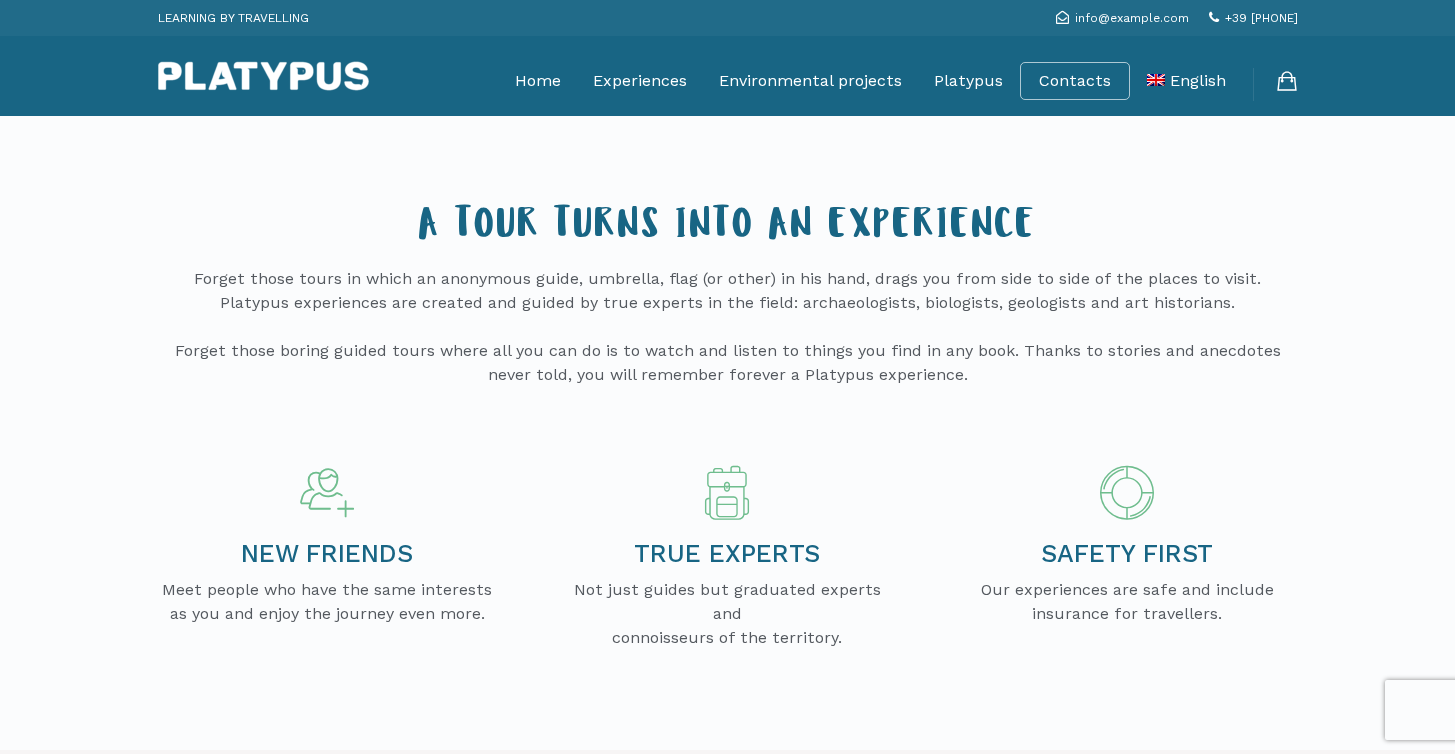 scroll, scrollTop: 0, scrollLeft: 0, axis: both 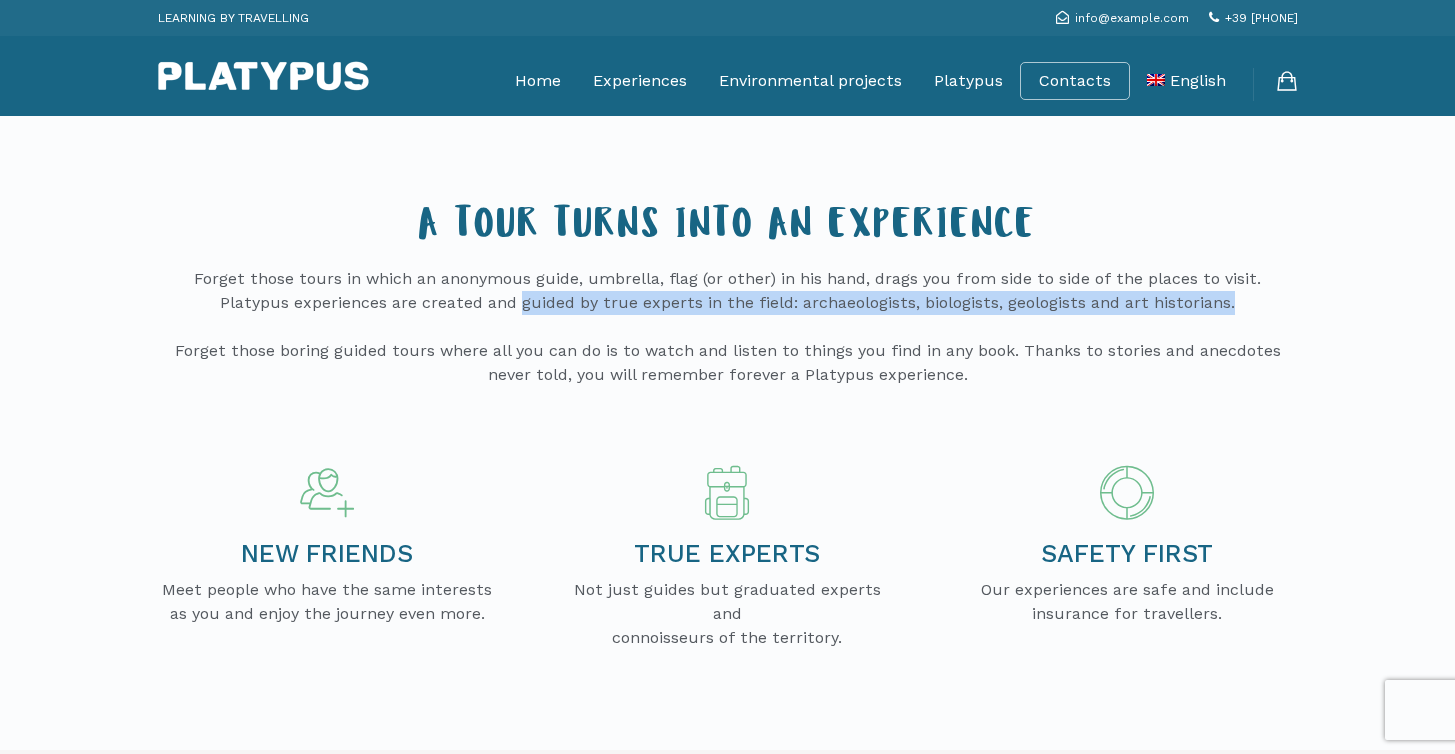 drag, startPoint x: 526, startPoint y: 303, endPoint x: 1230, endPoint y: 298, distance: 704.01776 